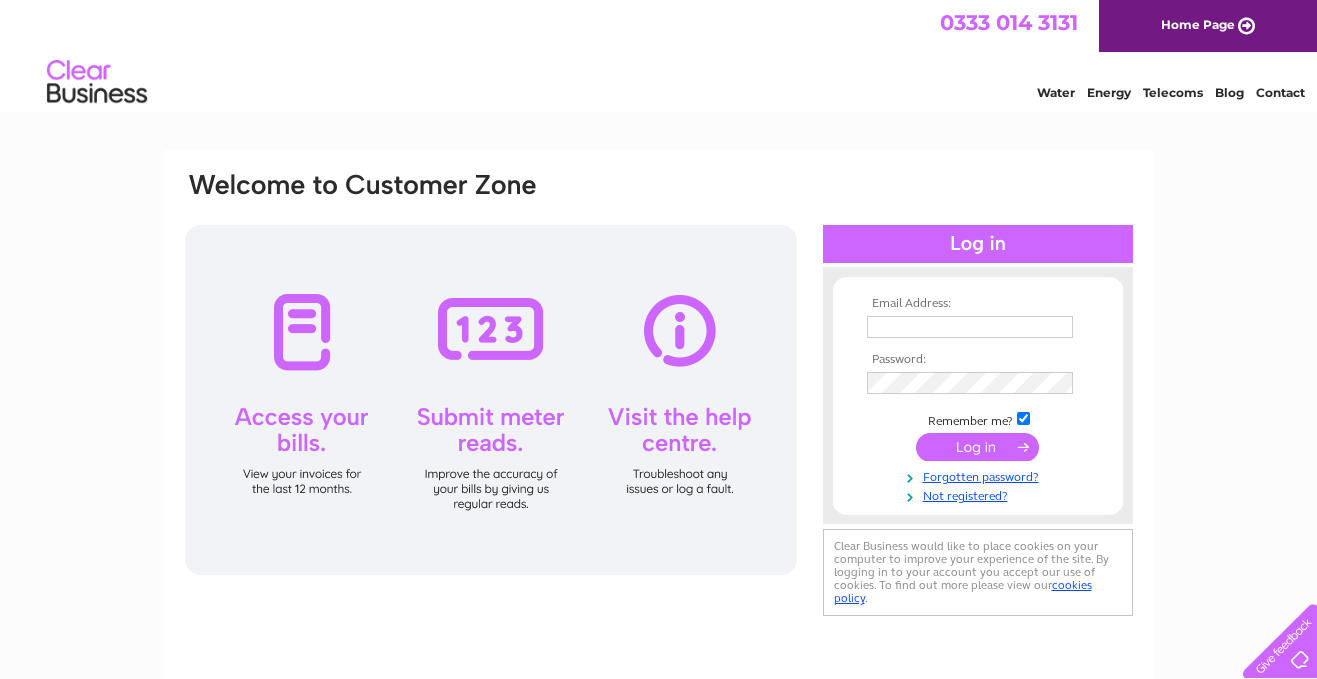 scroll, scrollTop: 0, scrollLeft: 0, axis: both 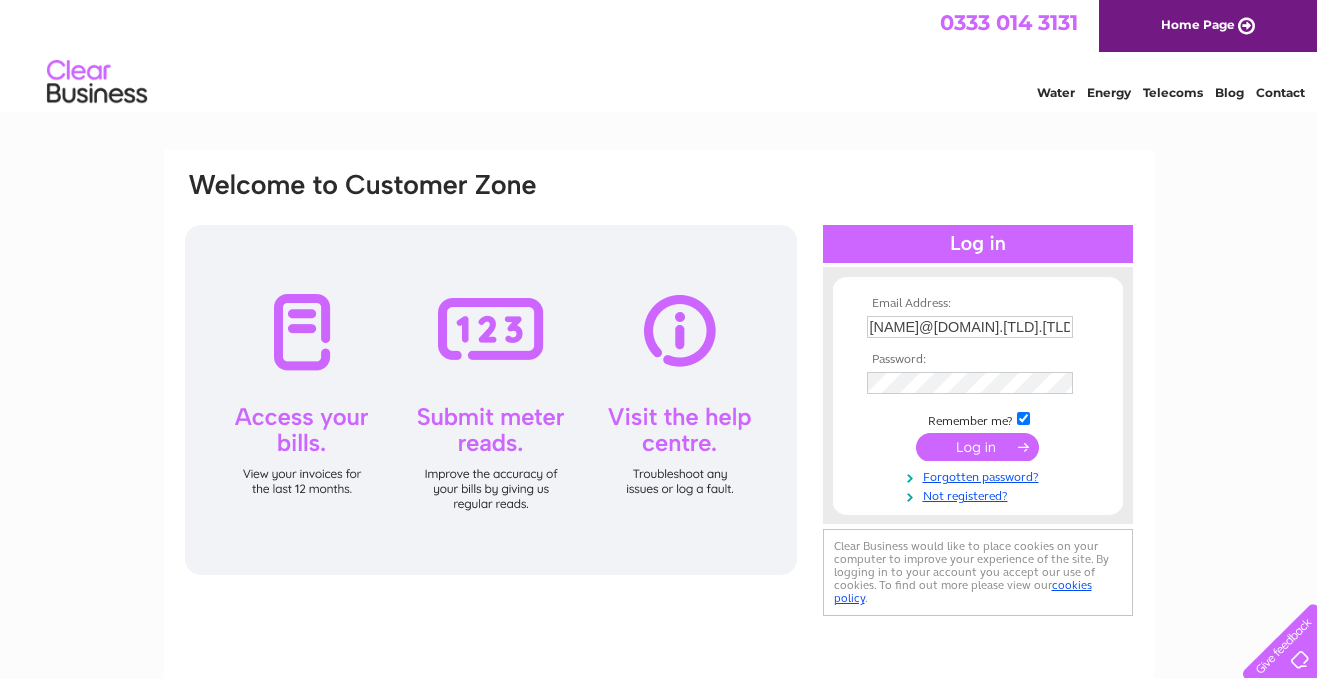 click at bounding box center (977, 447) 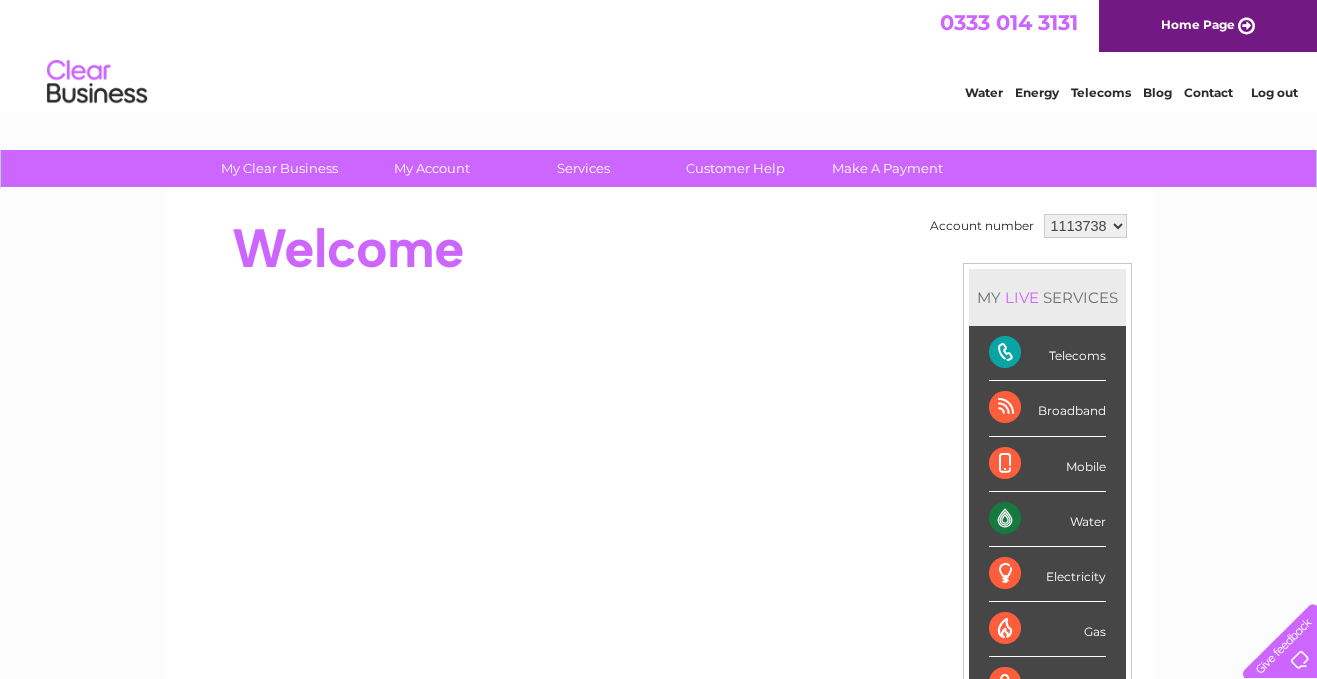 scroll, scrollTop: 0, scrollLeft: 0, axis: both 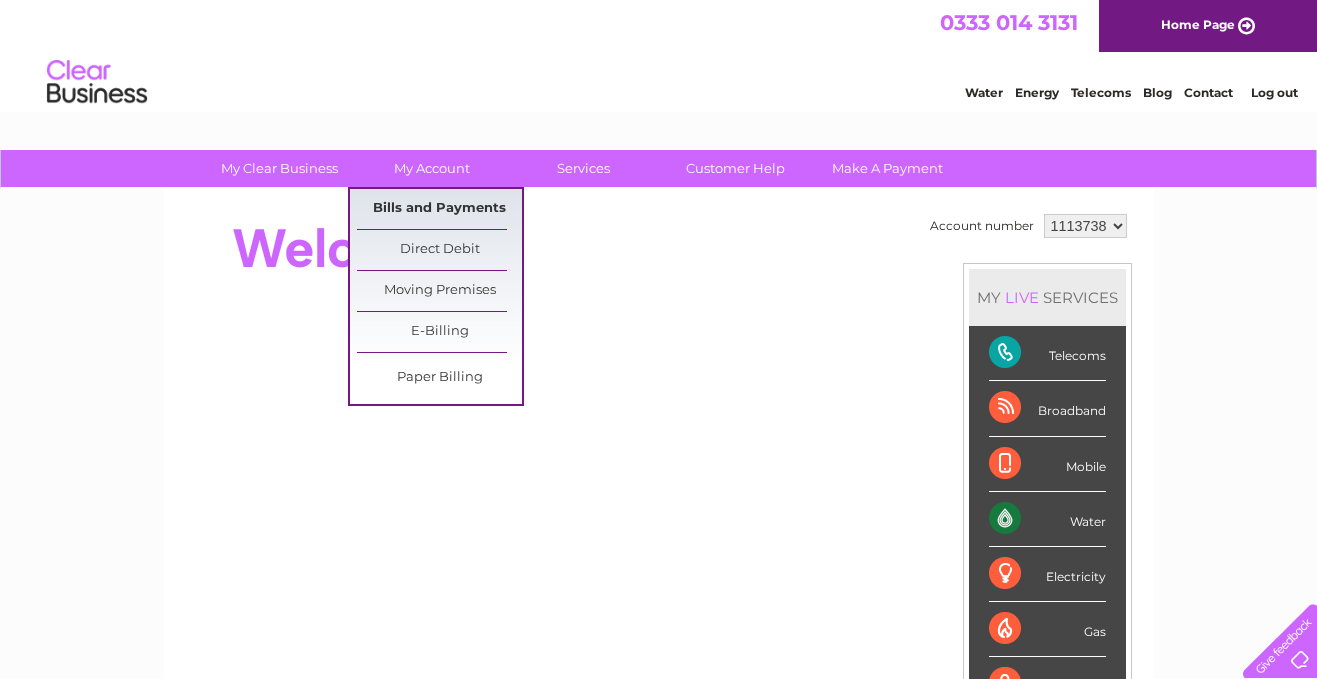 click on "Bills and Payments" at bounding box center [439, 209] 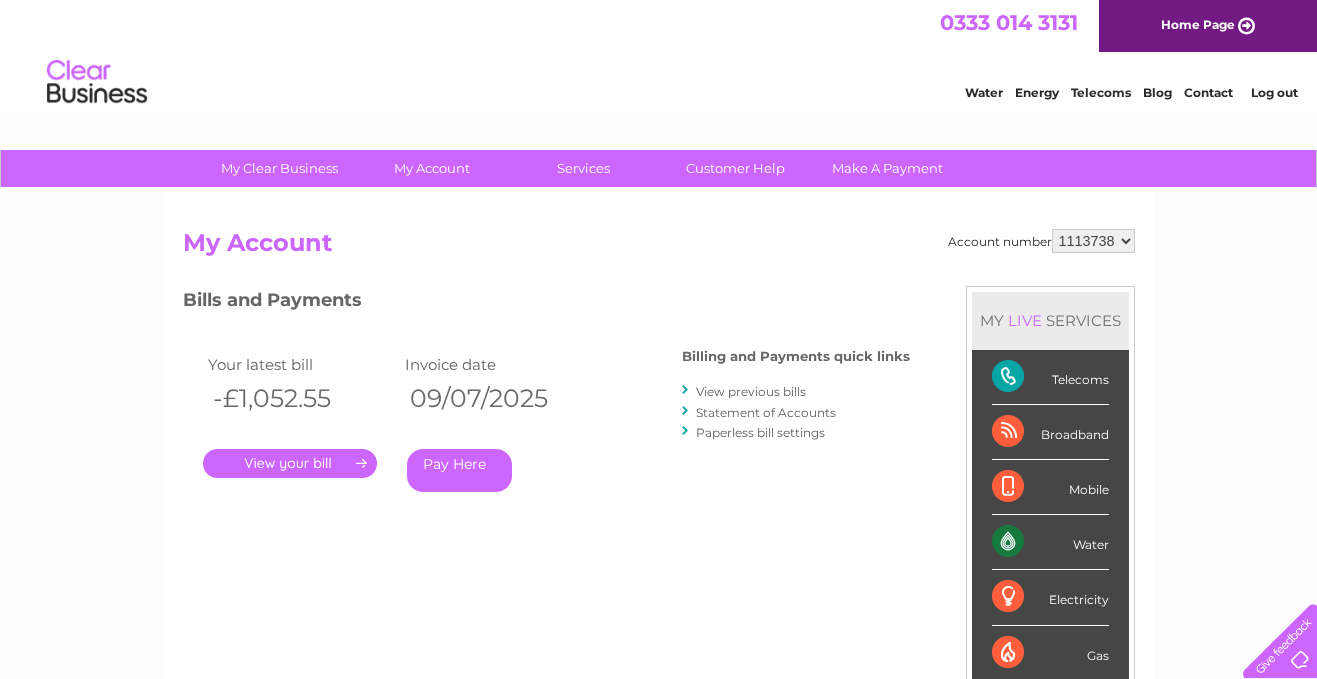 scroll, scrollTop: 0, scrollLeft: 0, axis: both 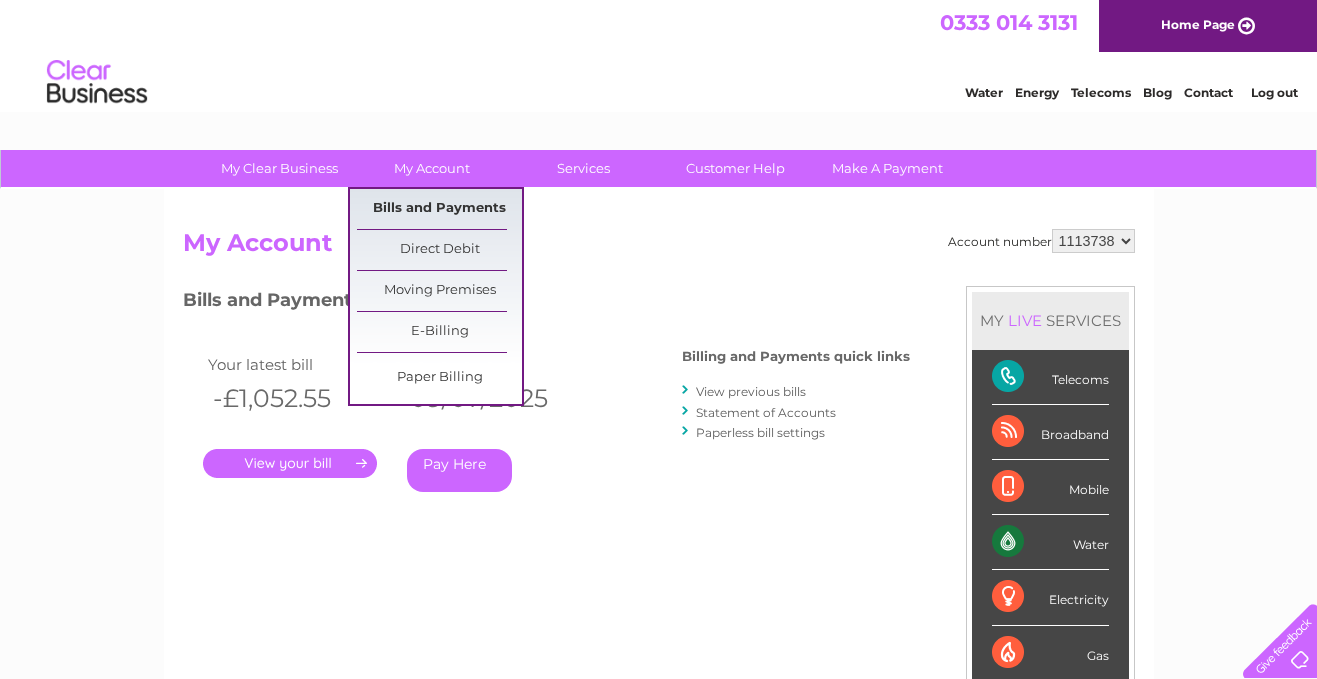 click on "Bills and Payments" at bounding box center (439, 209) 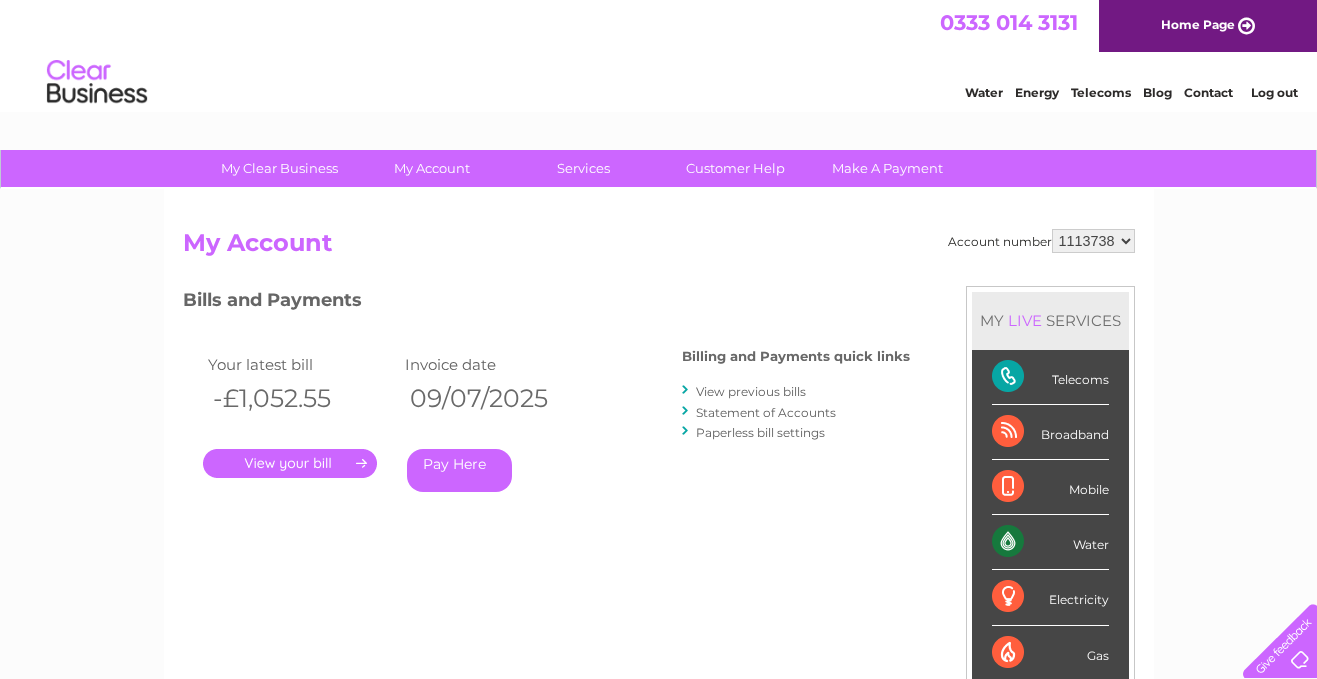 scroll, scrollTop: 0, scrollLeft: 0, axis: both 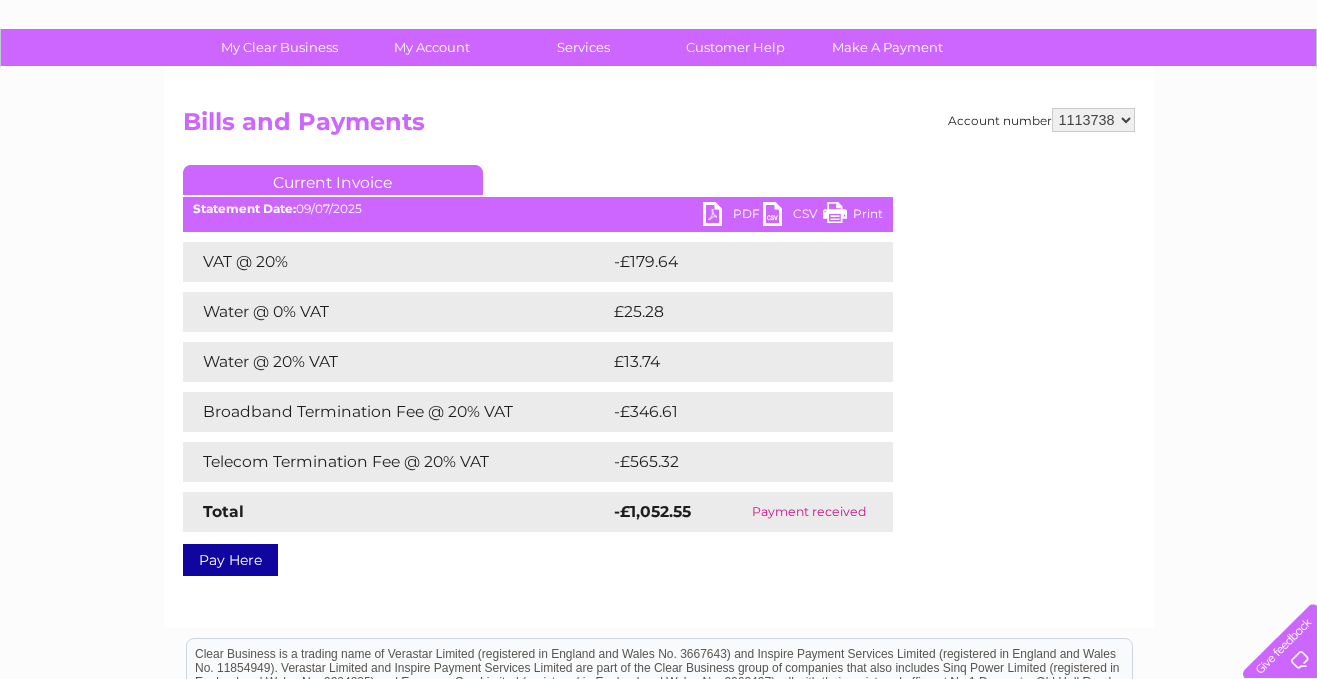 click on "PDF" at bounding box center (733, 216) 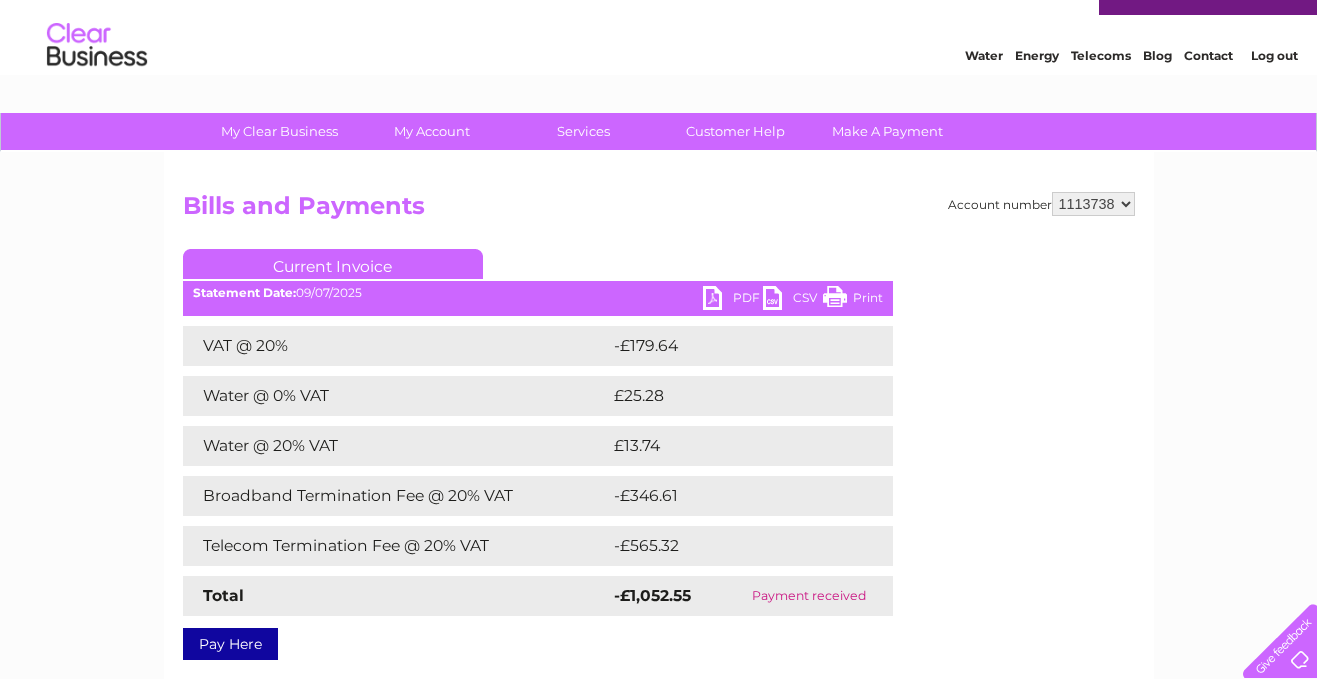 scroll, scrollTop: 0, scrollLeft: 0, axis: both 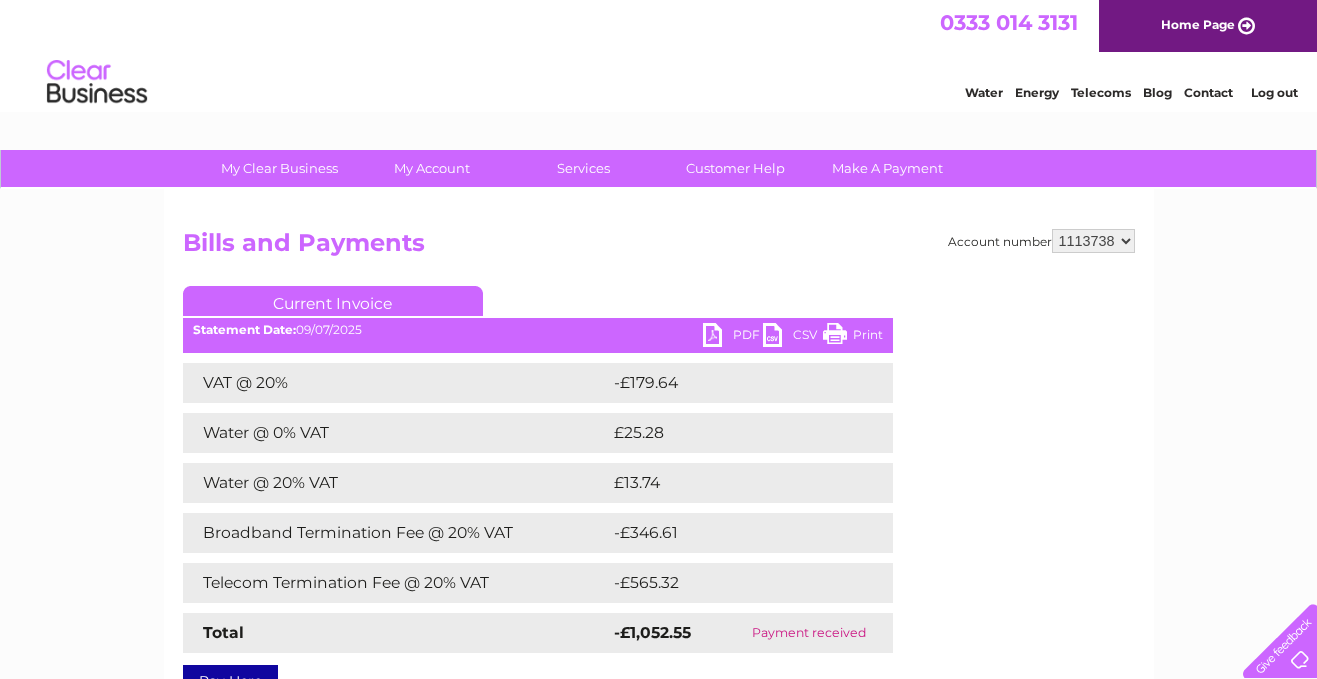 click on "1113738
1145115" at bounding box center (1093, 241) 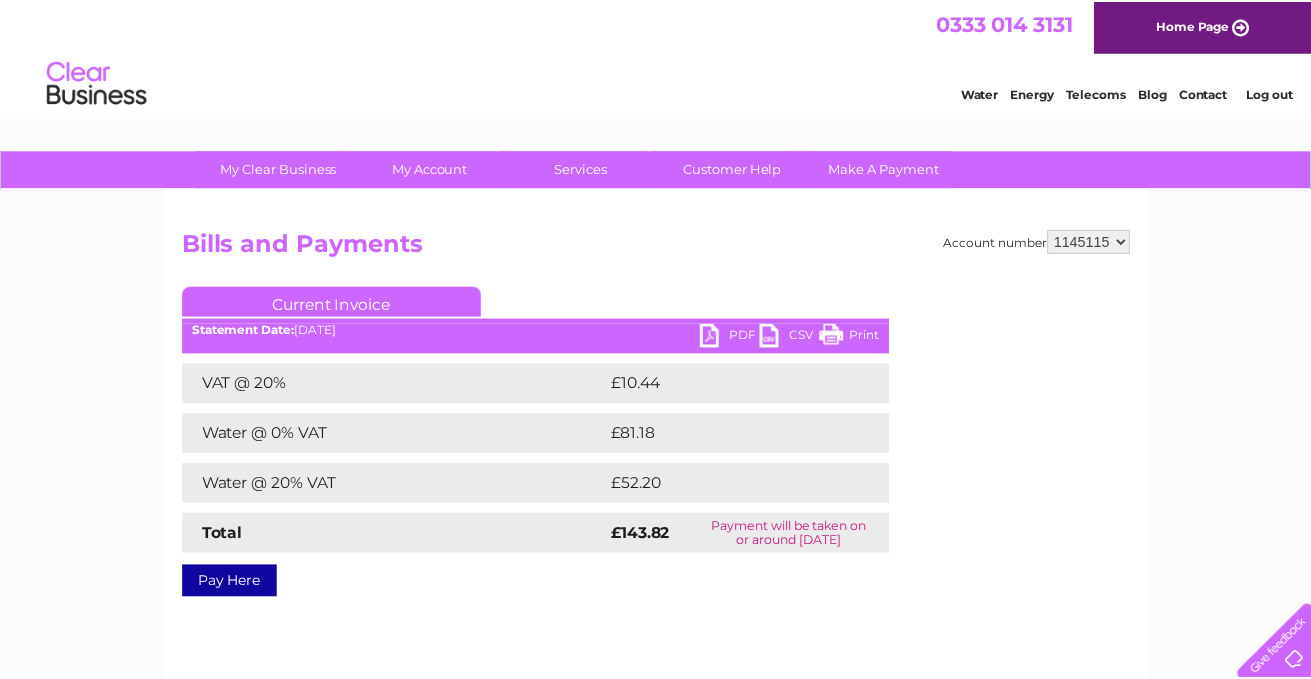 scroll, scrollTop: 0, scrollLeft: 0, axis: both 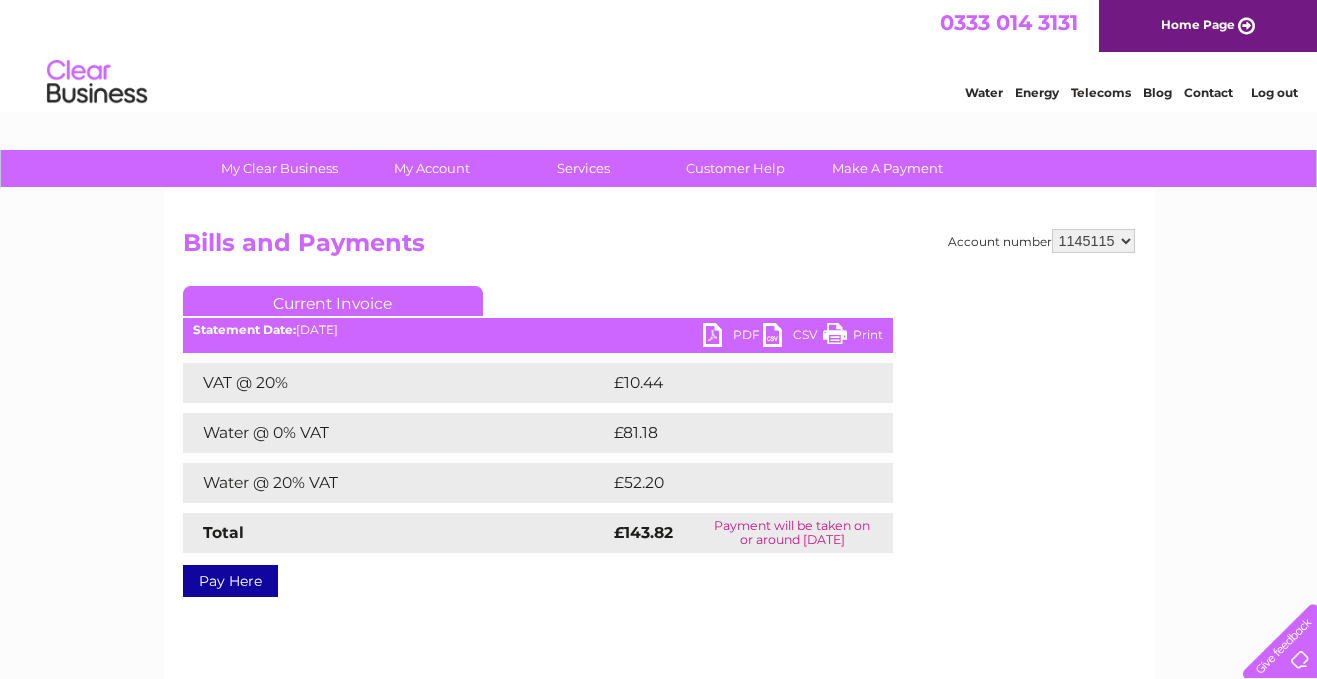 click on "PDF" at bounding box center [733, 337] 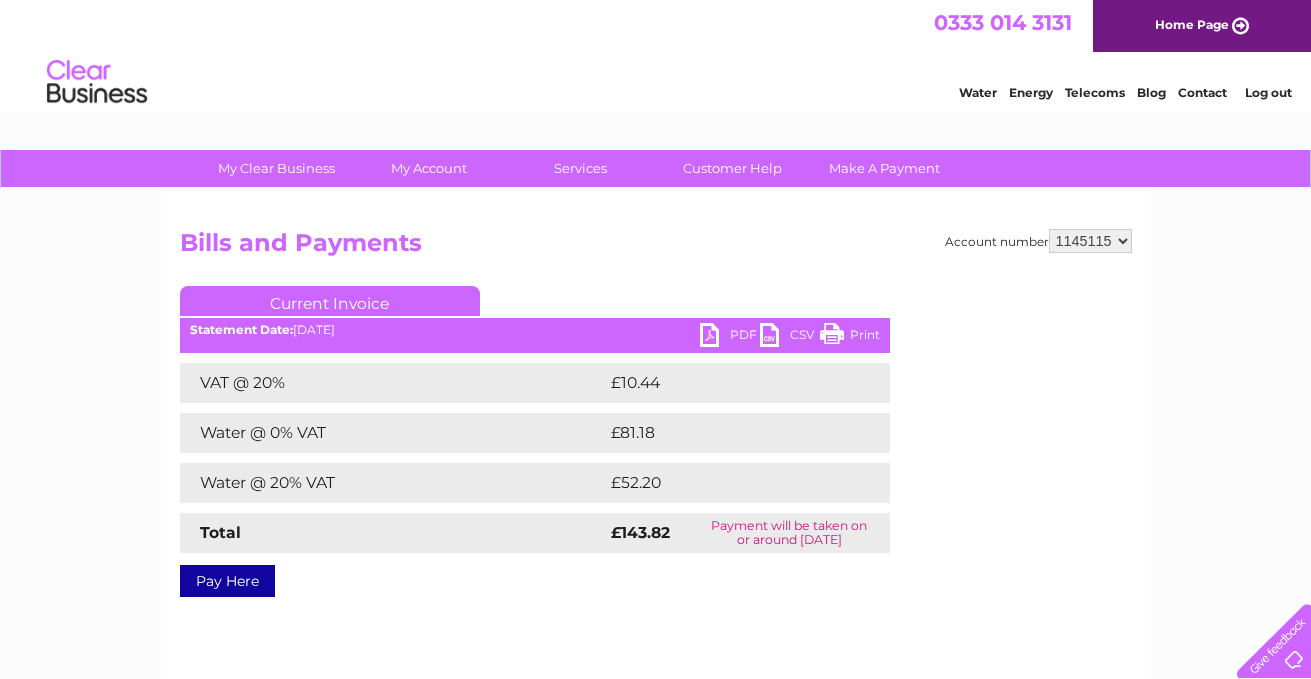 click on "Log out" at bounding box center [1268, 92] 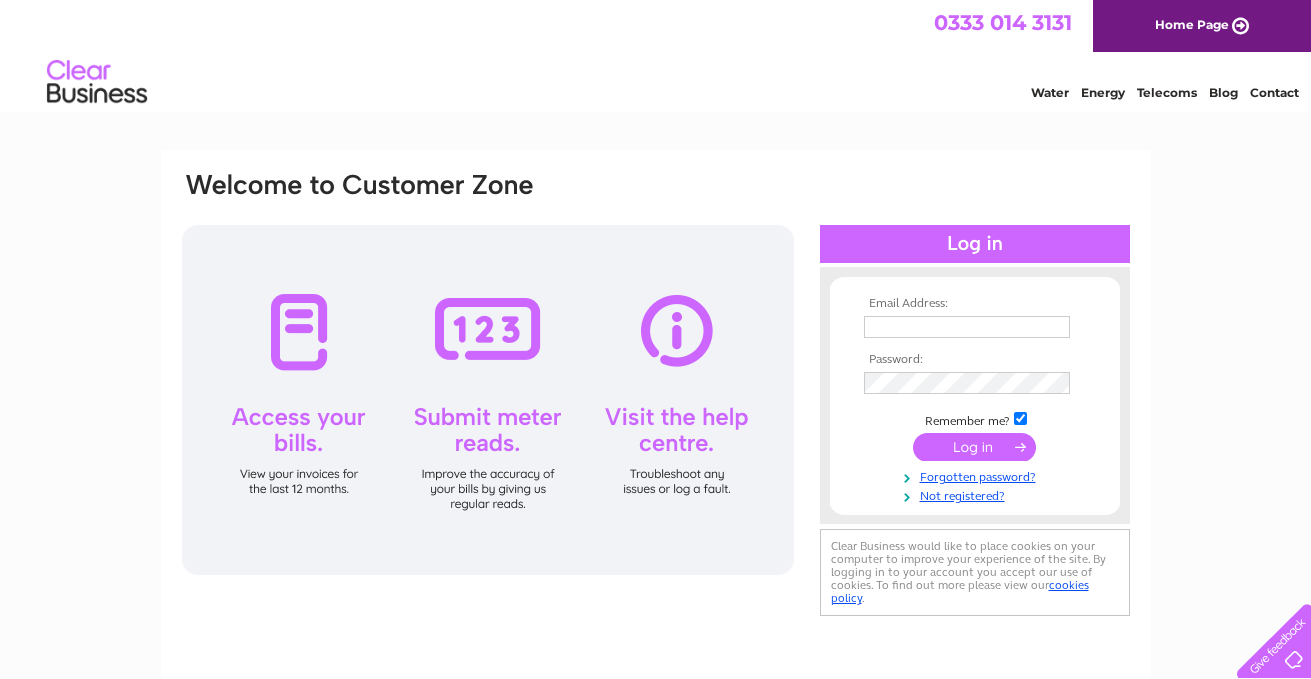scroll, scrollTop: 0, scrollLeft: 0, axis: both 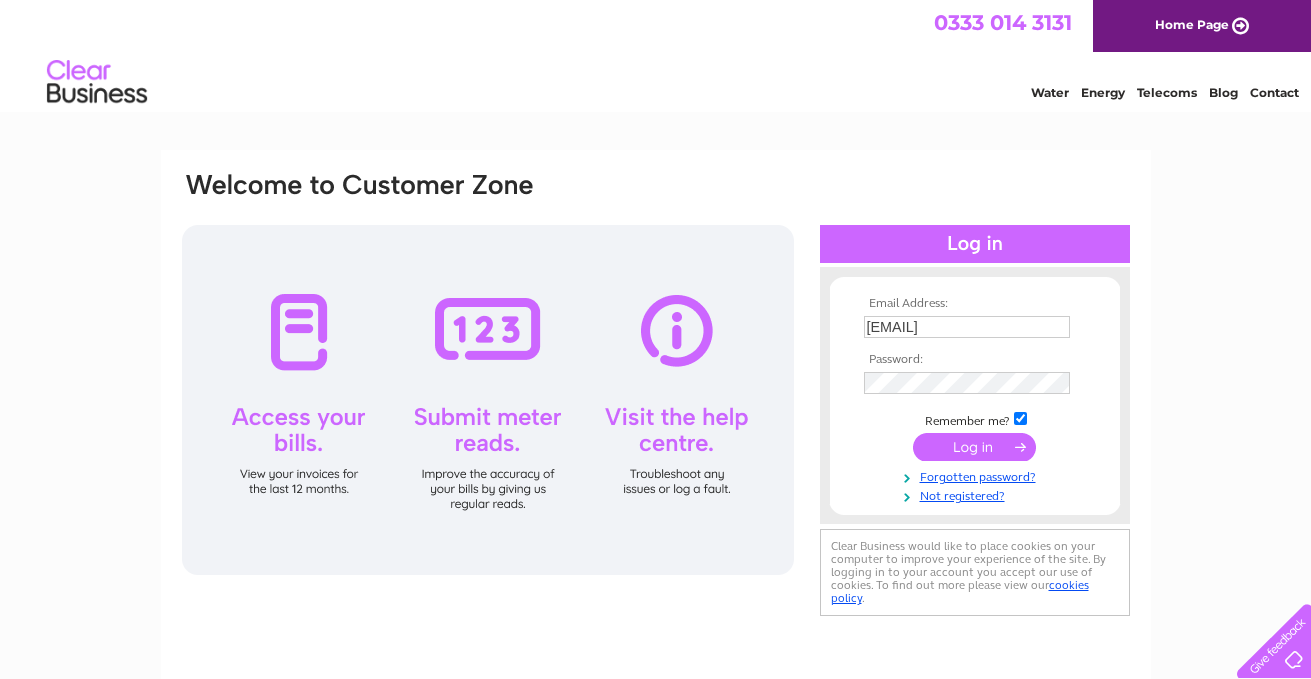 click on "lindsey@skinsnneedles.co.uk" at bounding box center [967, 327] 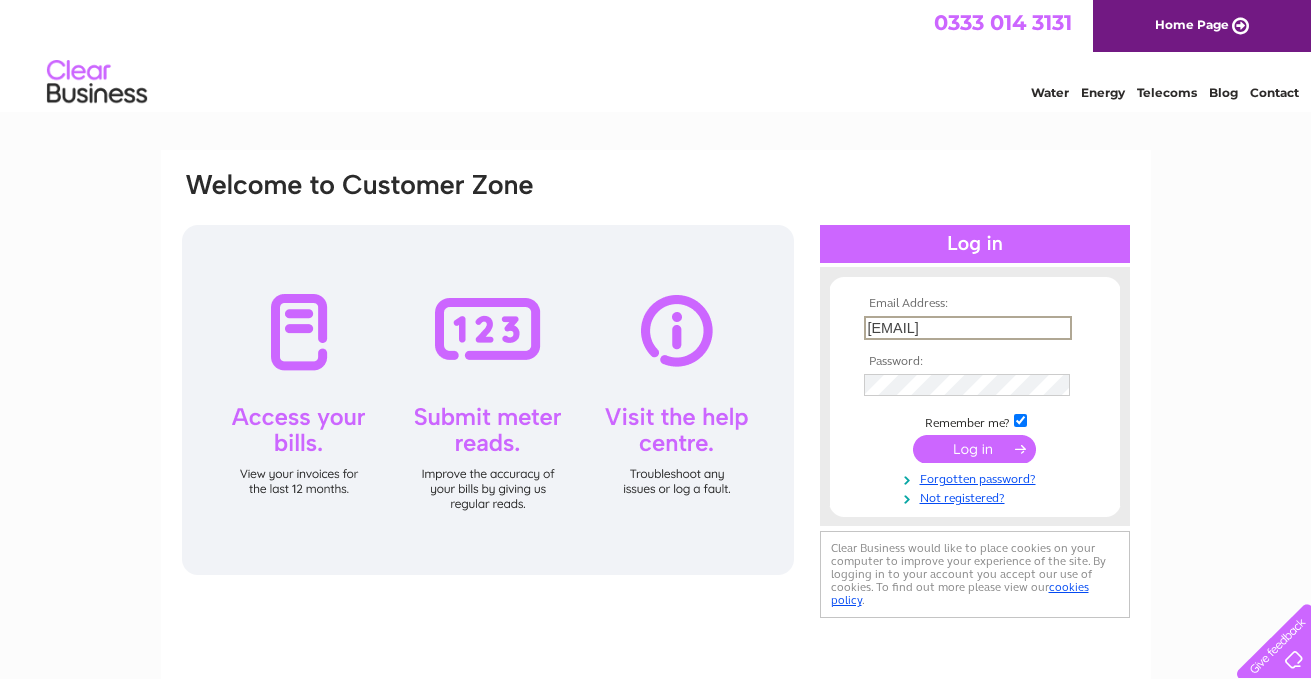 drag, startPoint x: 1060, startPoint y: 330, endPoint x: 750, endPoint y: 318, distance: 310.23218 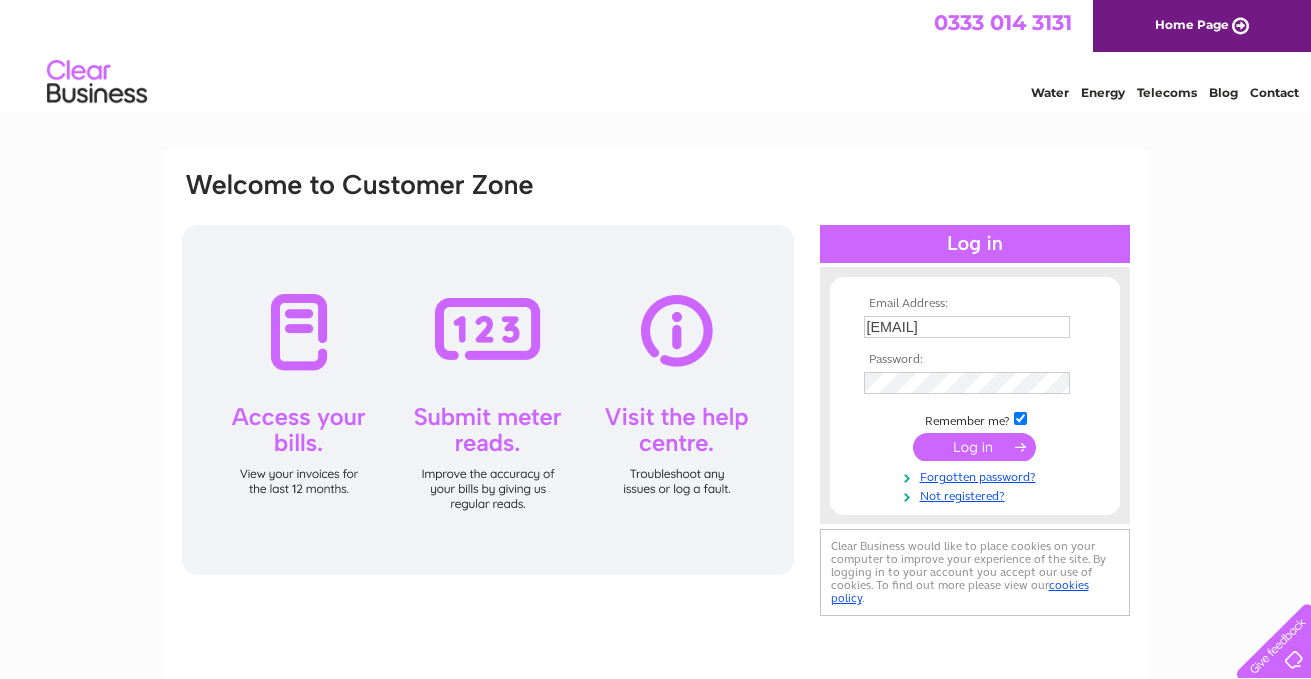 click at bounding box center (974, 447) 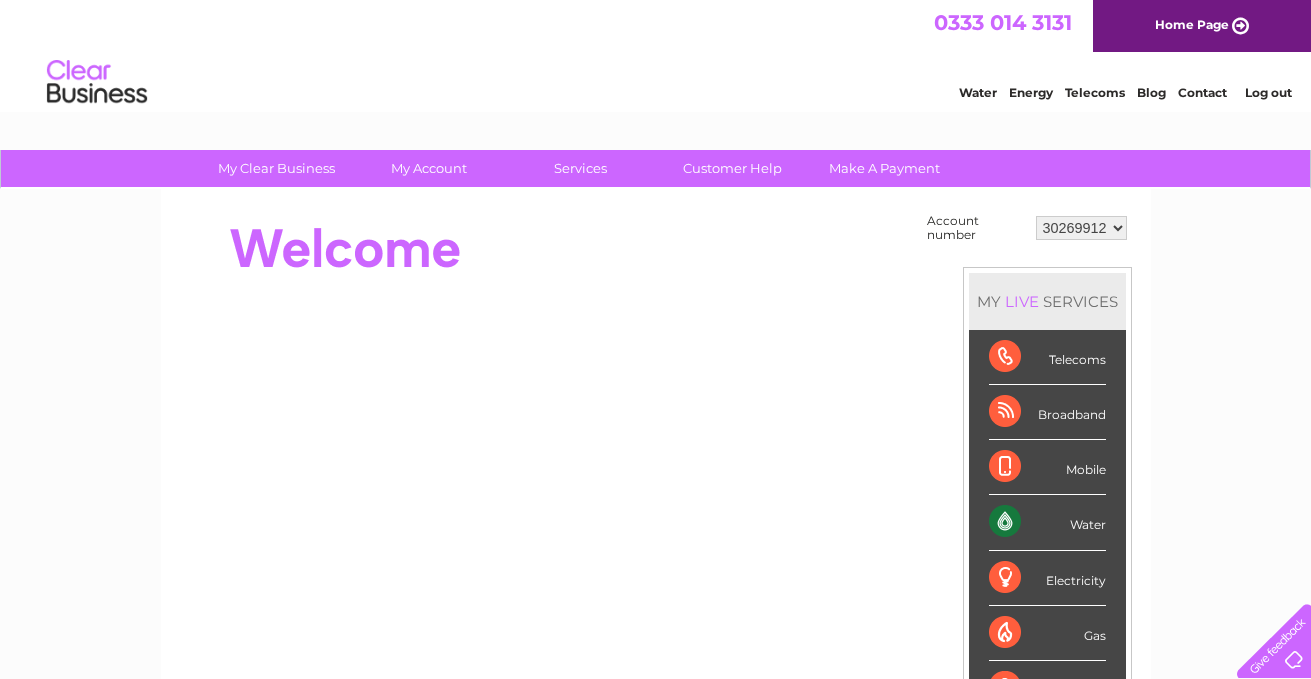 scroll, scrollTop: 0, scrollLeft: 0, axis: both 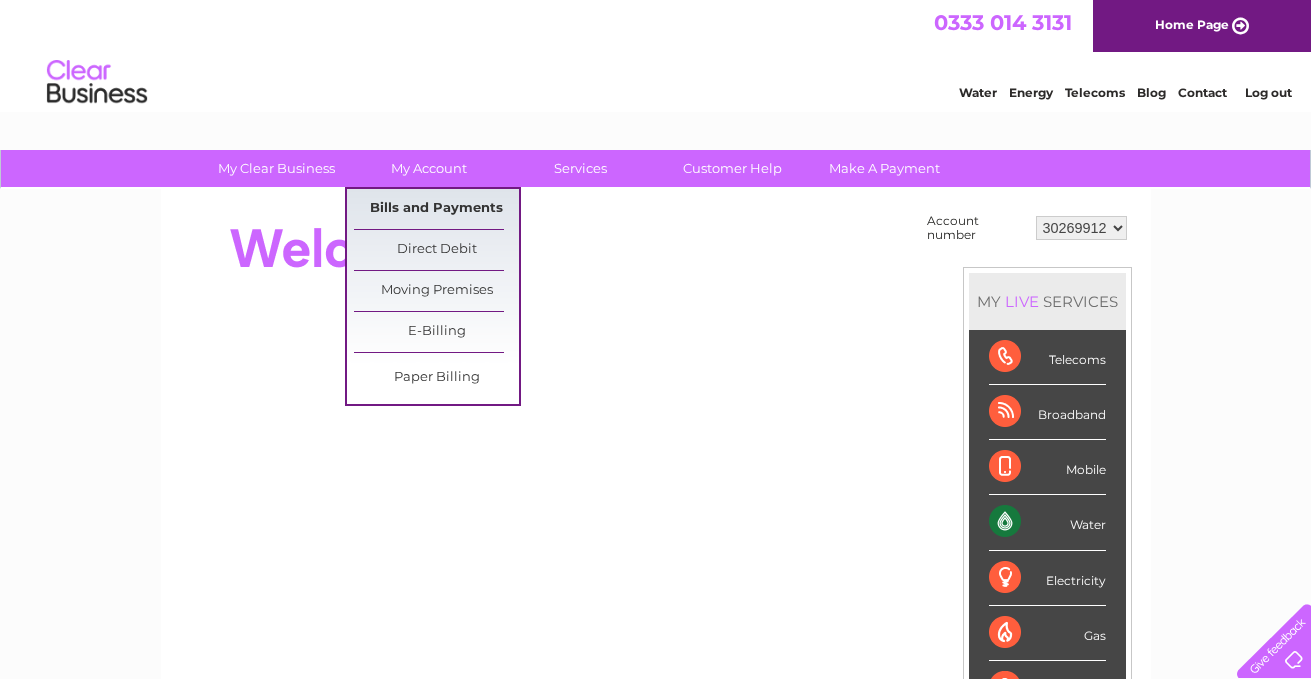 click on "Bills and Payments" at bounding box center [436, 209] 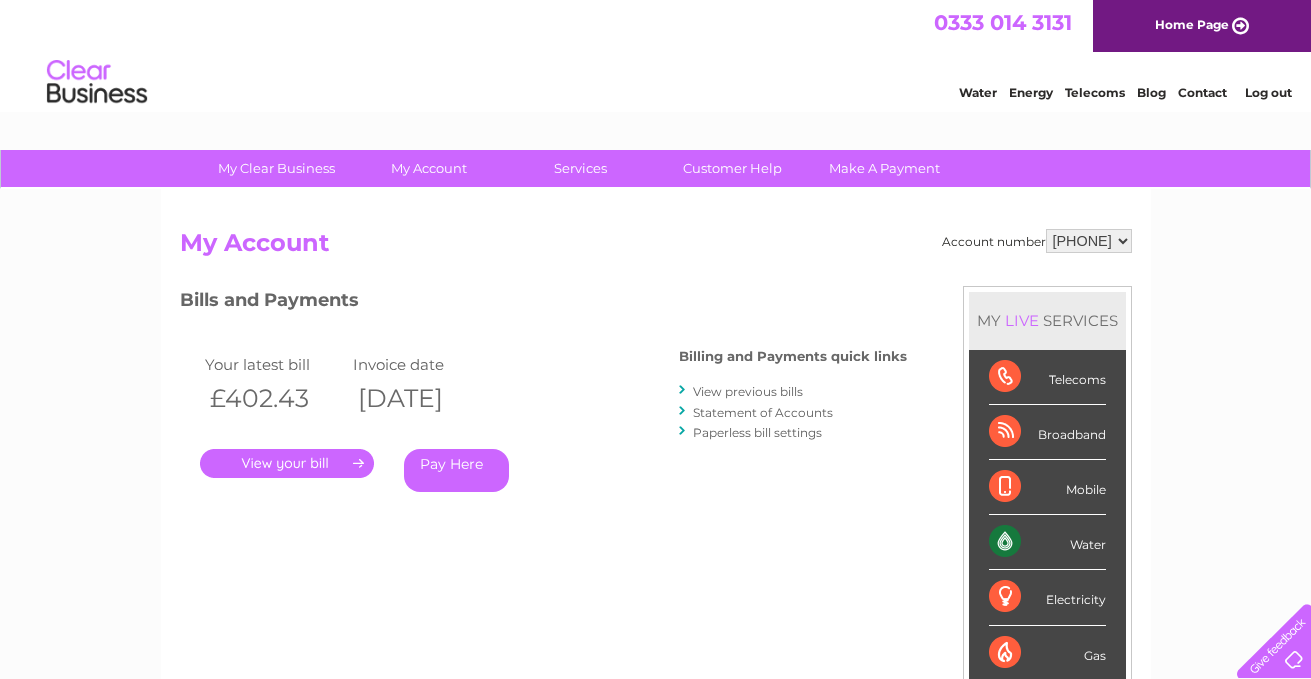 scroll, scrollTop: 0, scrollLeft: 0, axis: both 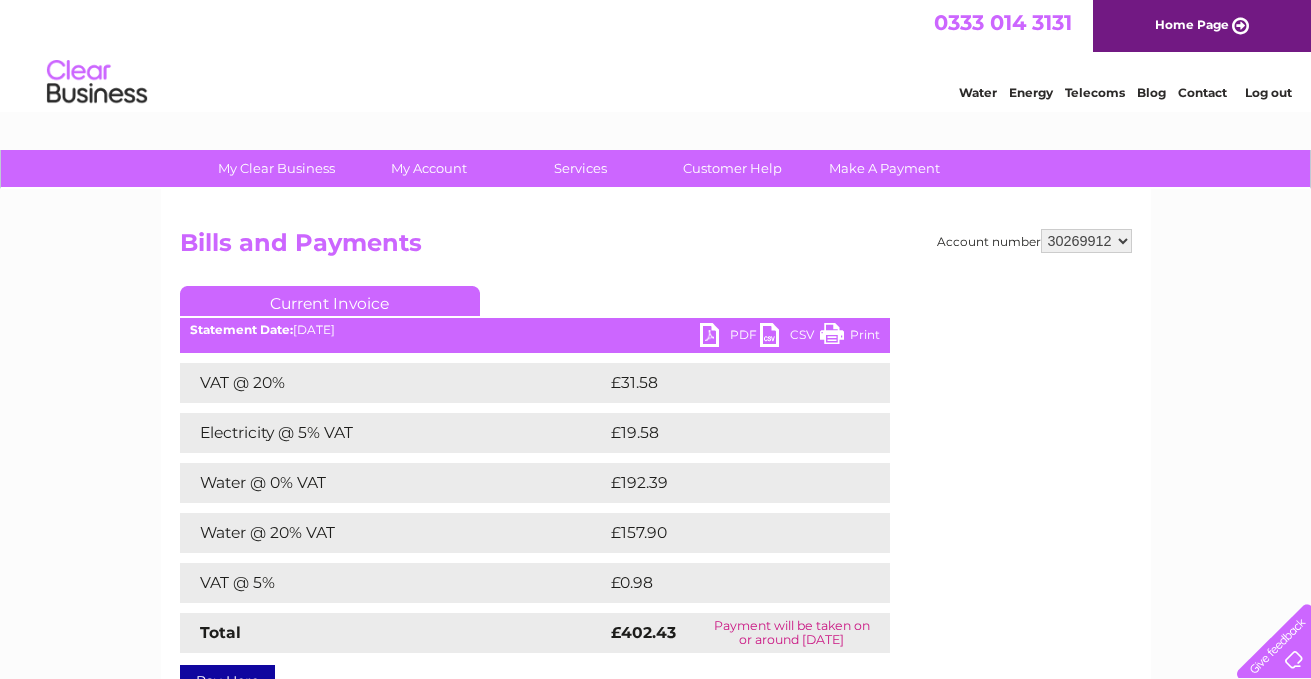 click on "PDF" at bounding box center [730, 337] 